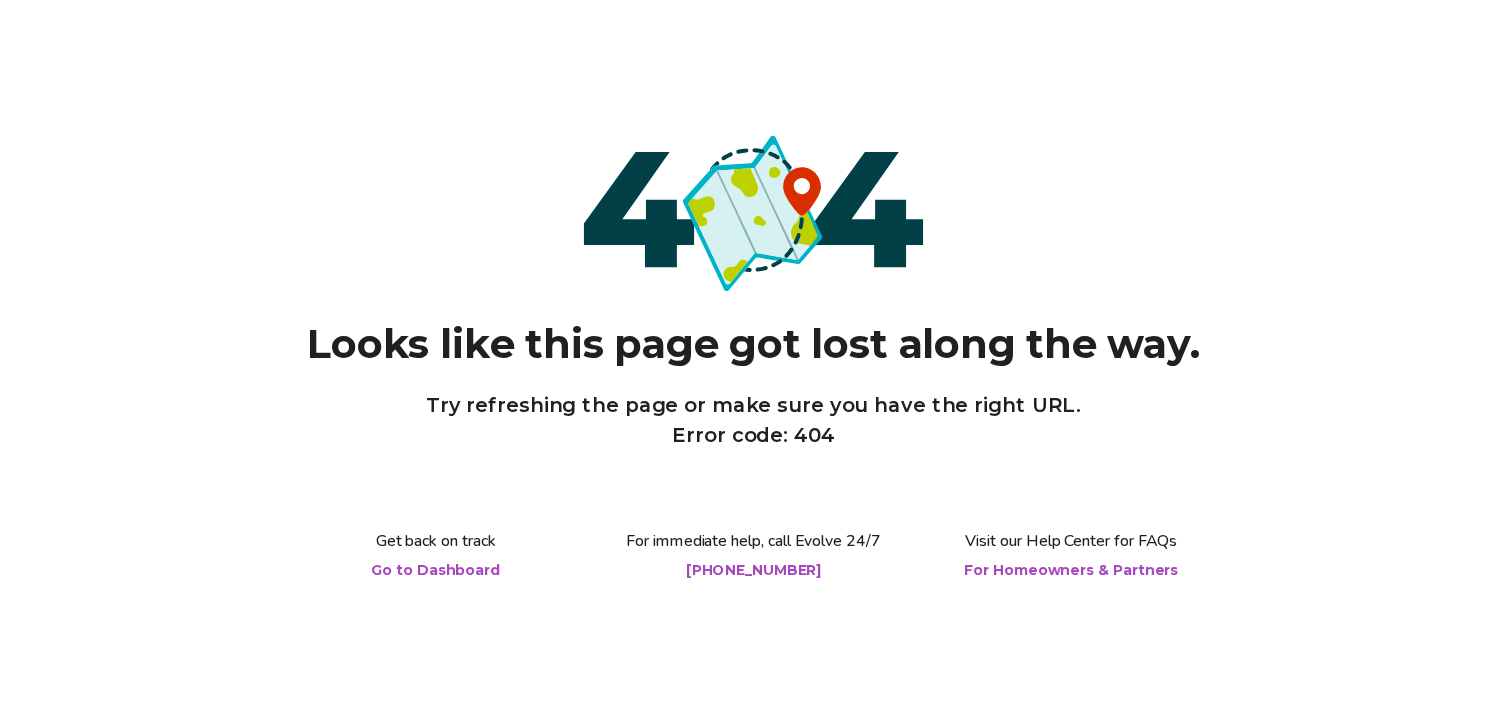 scroll, scrollTop: 0, scrollLeft: 0, axis: both 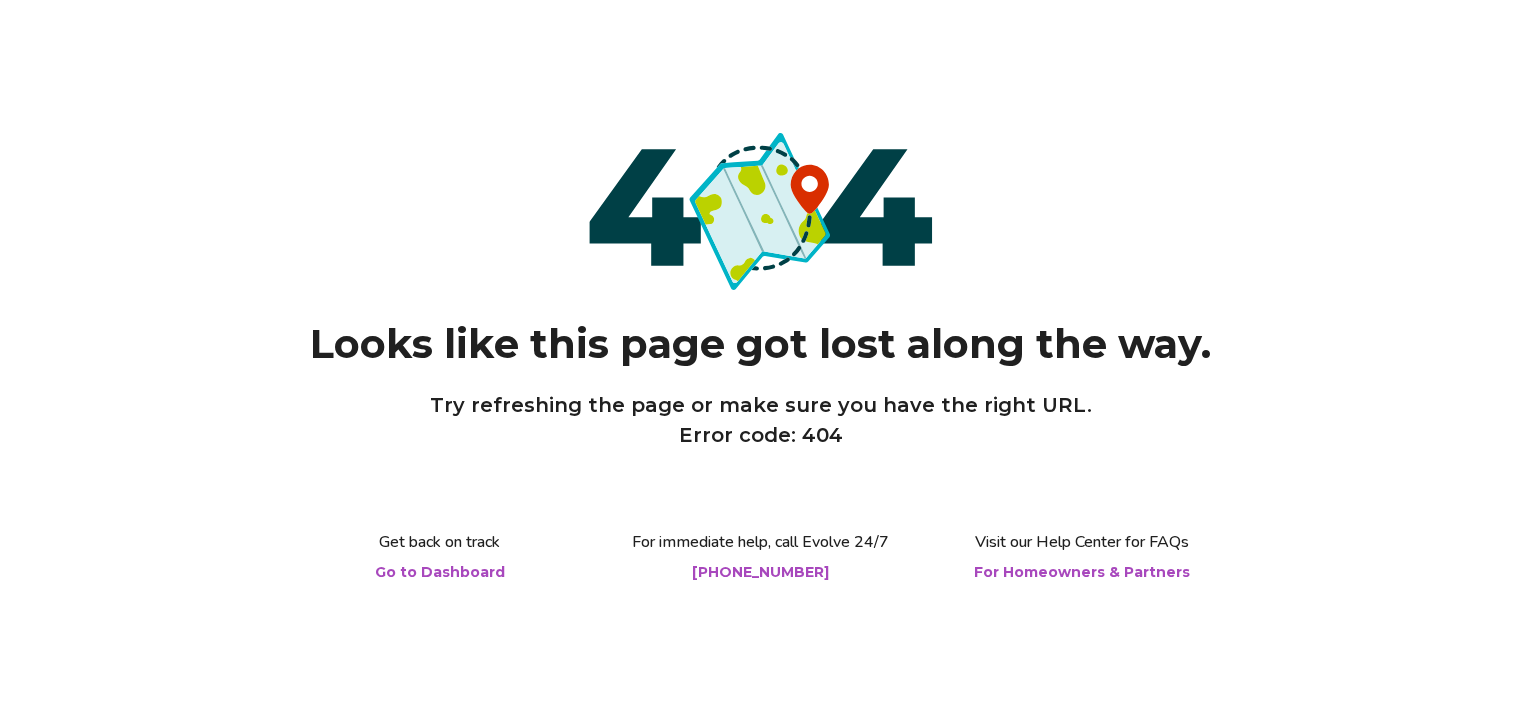 click on "Go to Dashboard" at bounding box center (440, 572) 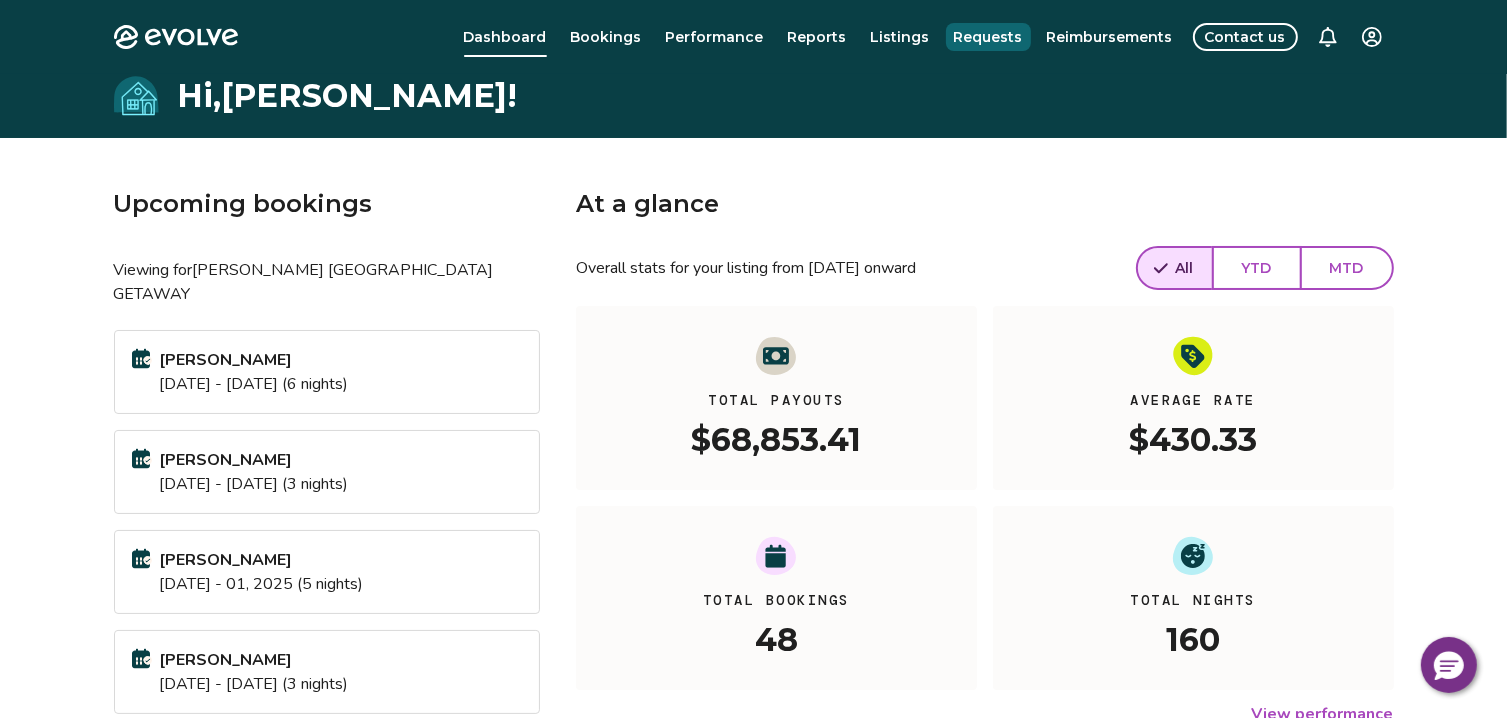 click on "Requests" at bounding box center (988, 37) 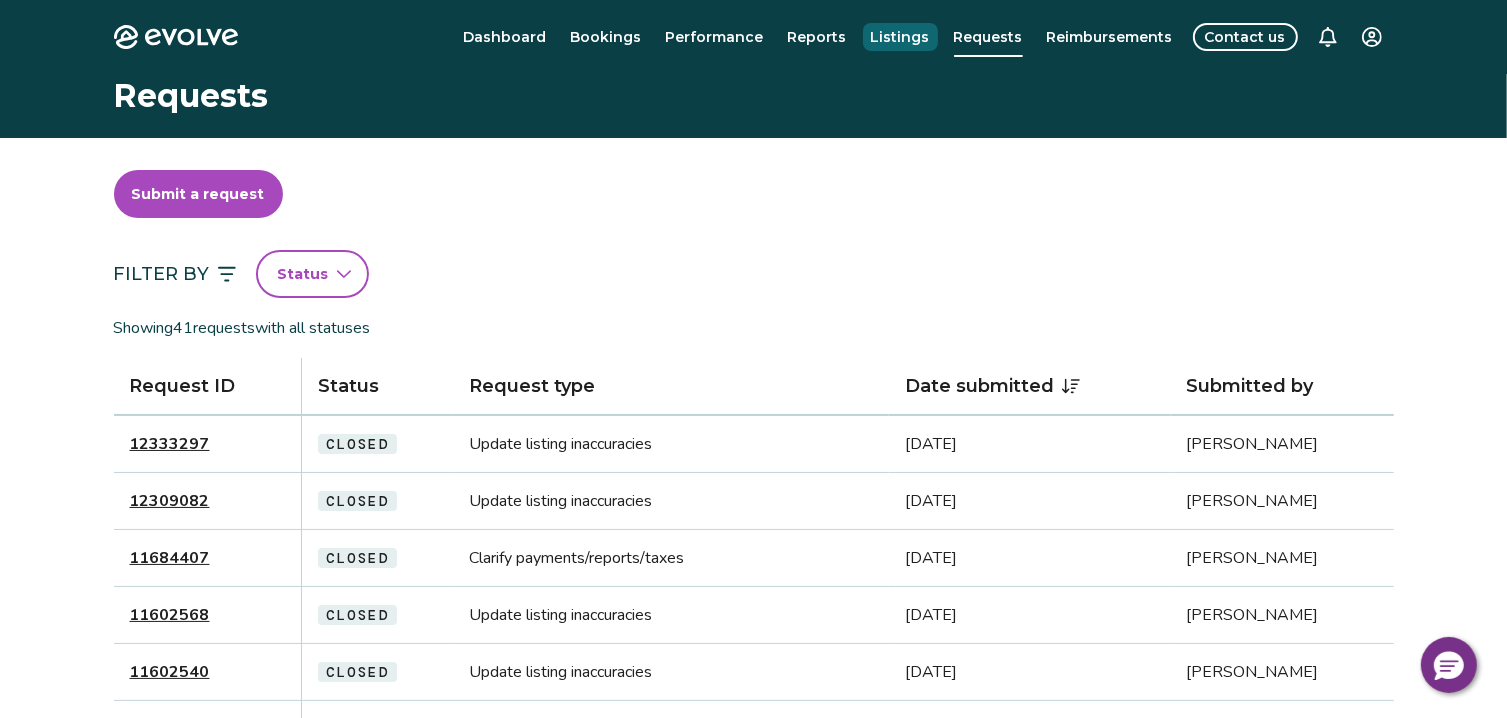 click on "Listings" at bounding box center (900, 37) 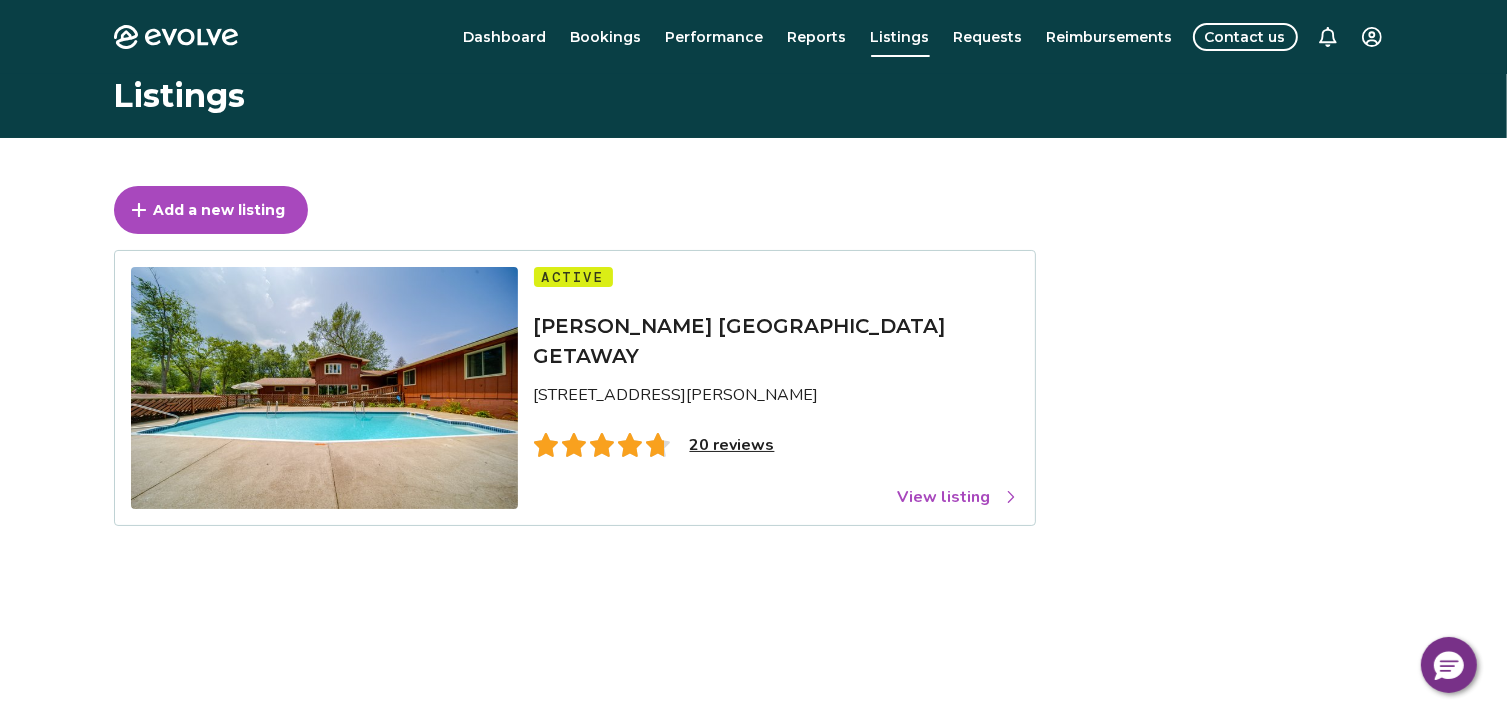 click on "View listing" at bounding box center [958, 497] 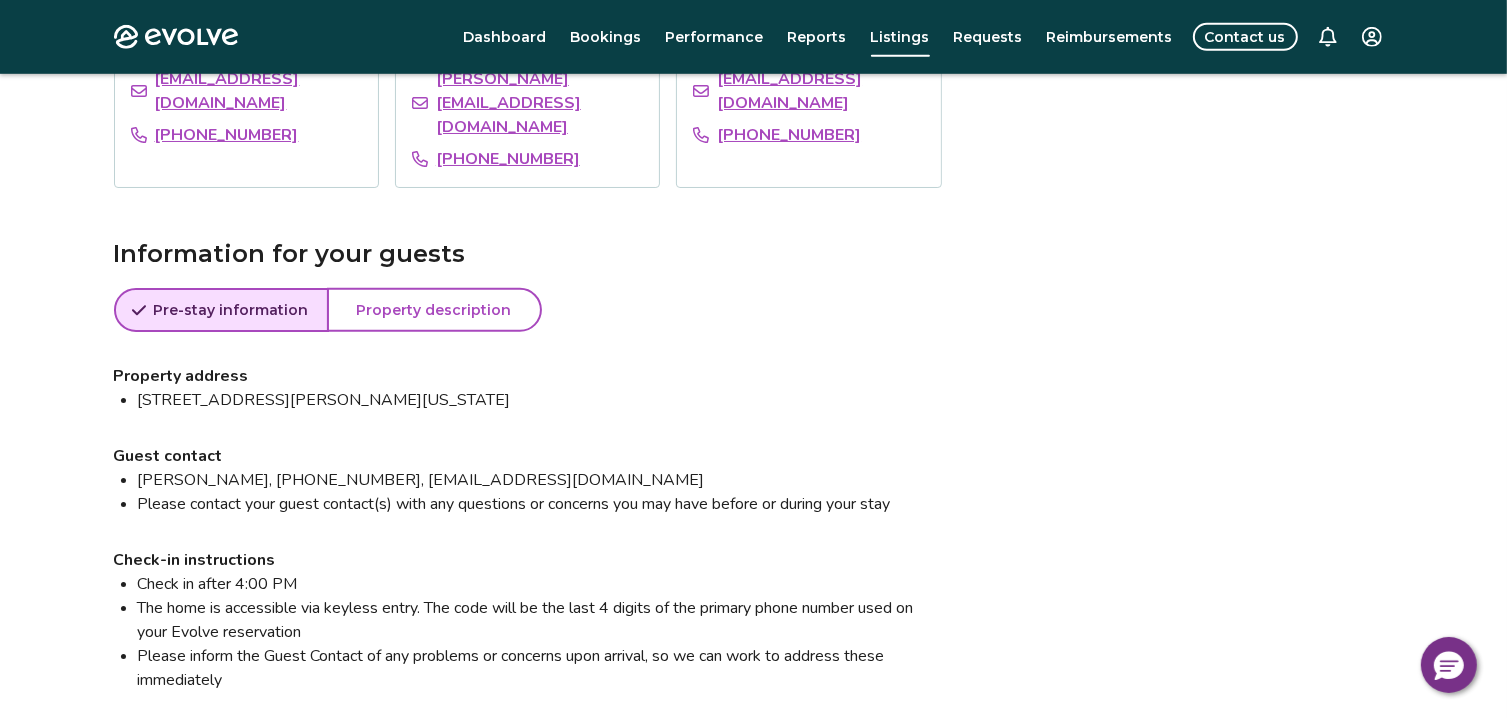 scroll, scrollTop: 1300, scrollLeft: 0, axis: vertical 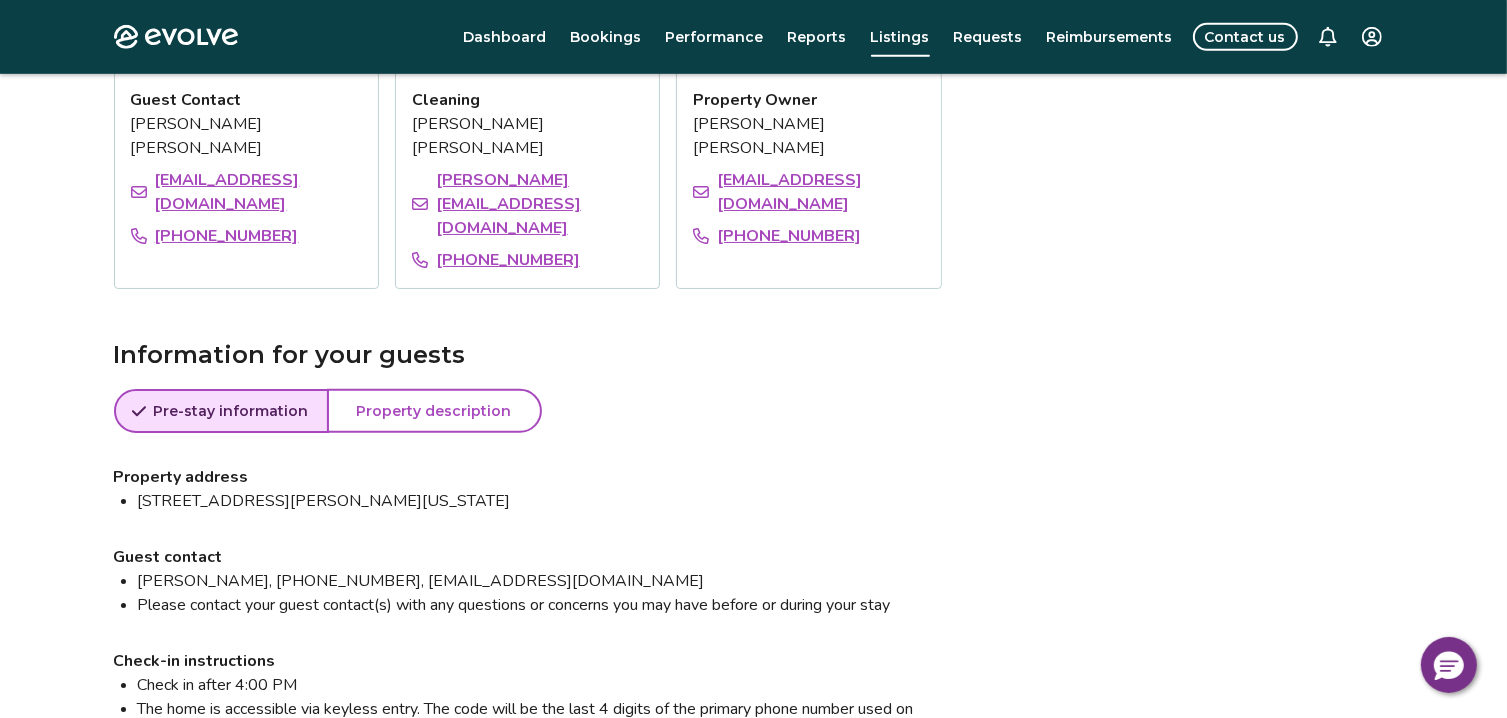 click on "Property description" at bounding box center [434, 411] 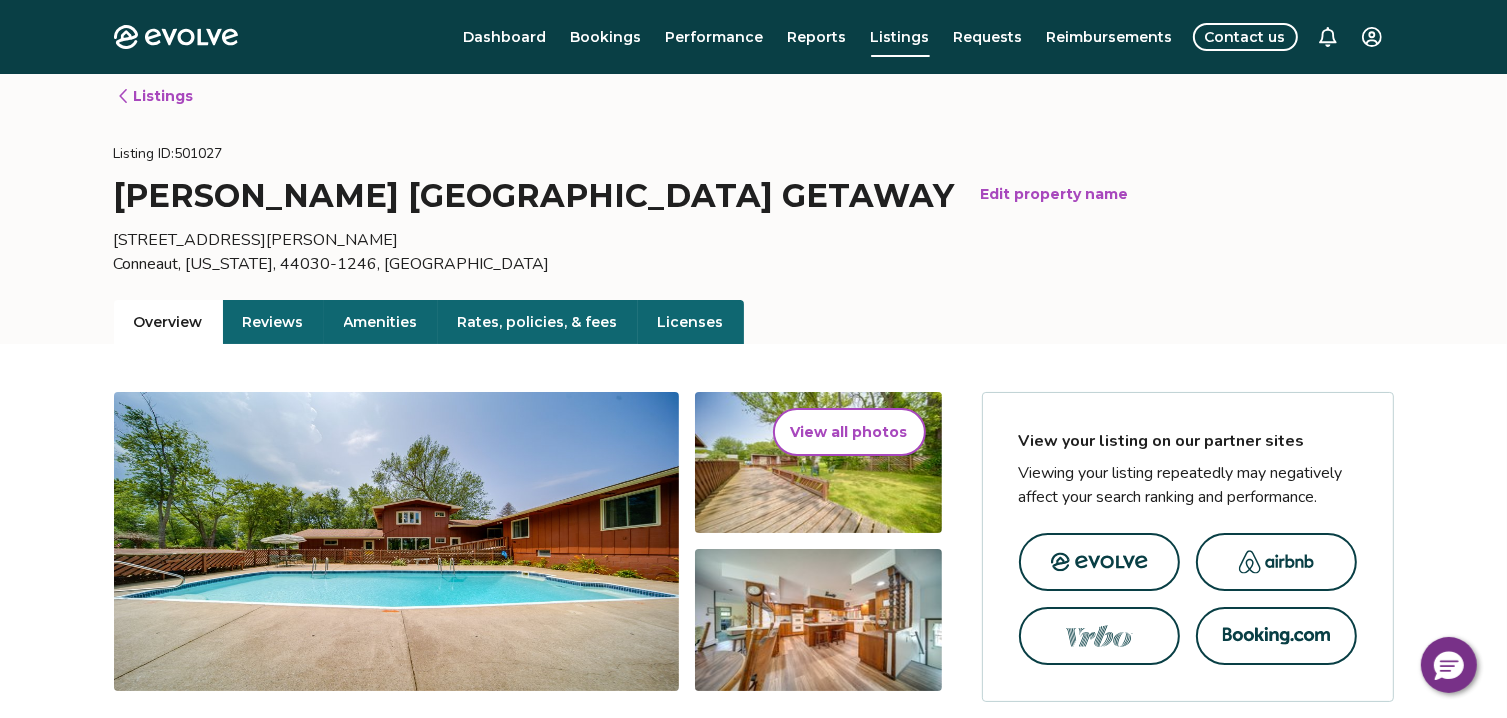 scroll, scrollTop: 0, scrollLeft: 0, axis: both 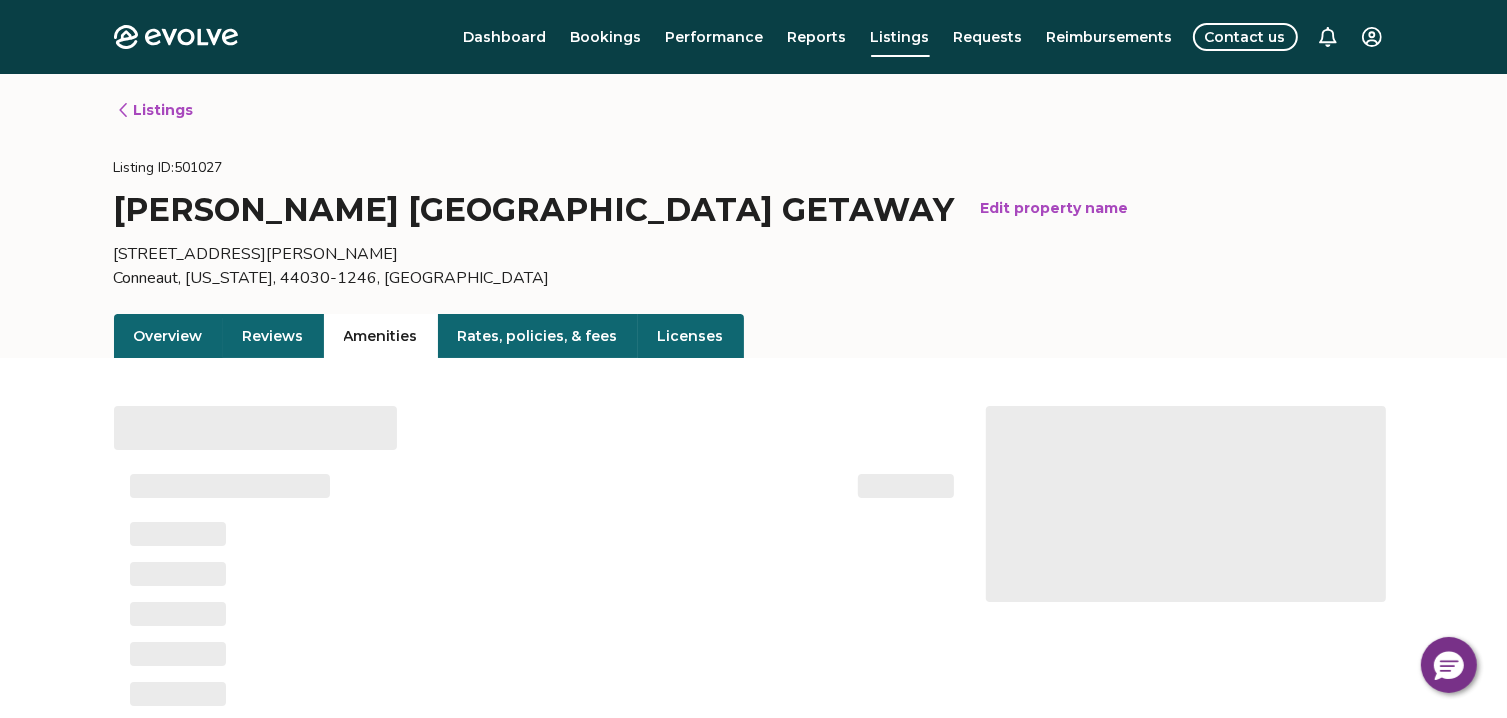click on "Amenities" at bounding box center [381, 336] 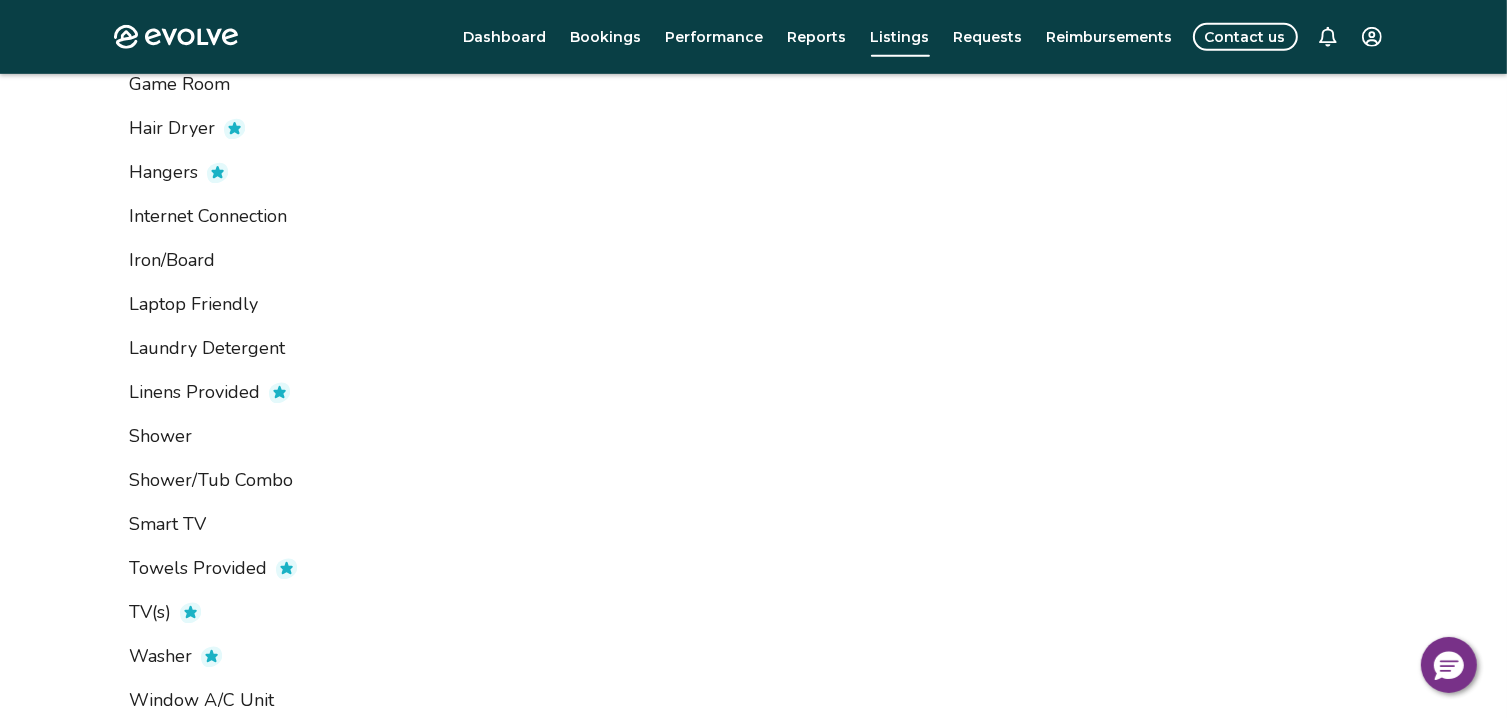 scroll, scrollTop: 983, scrollLeft: 0, axis: vertical 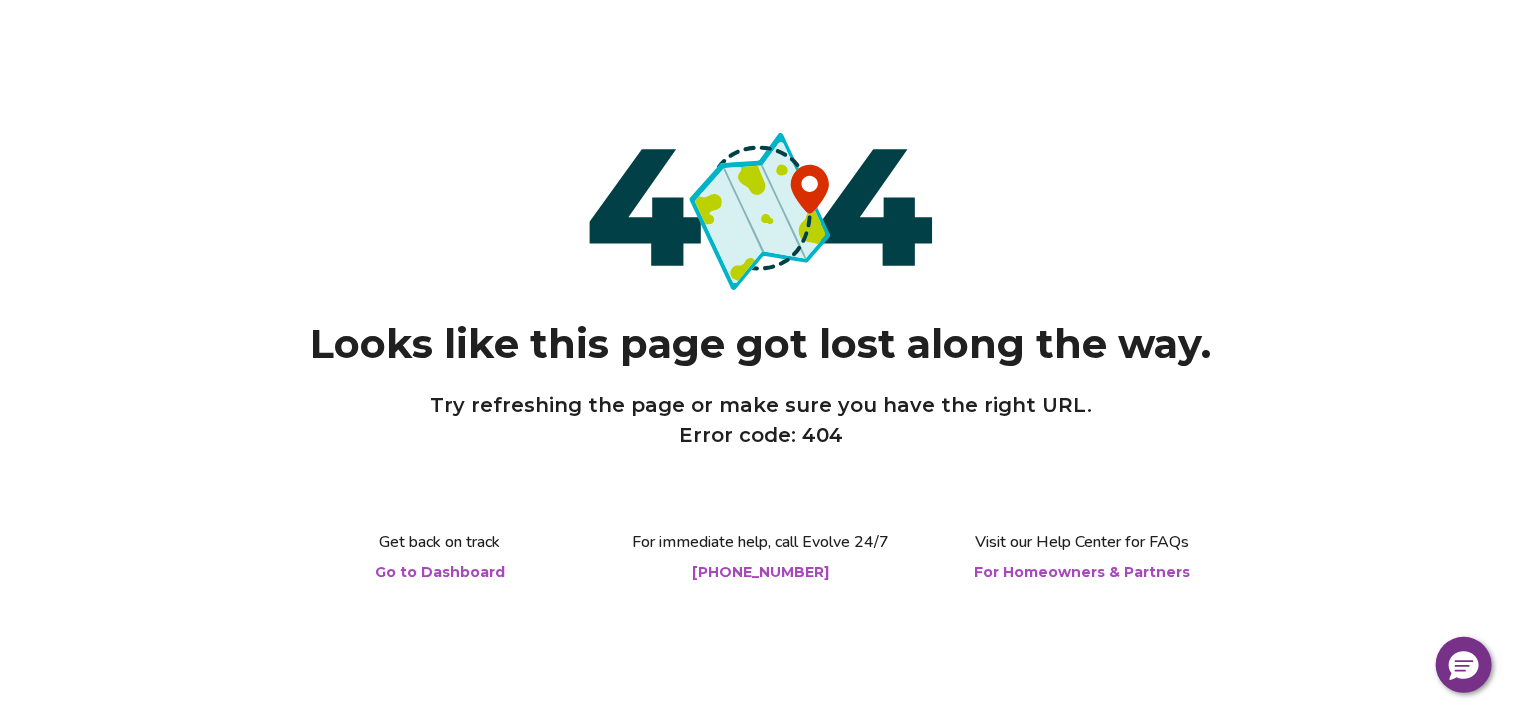 click on "Go to Dashboard" at bounding box center [440, 572] 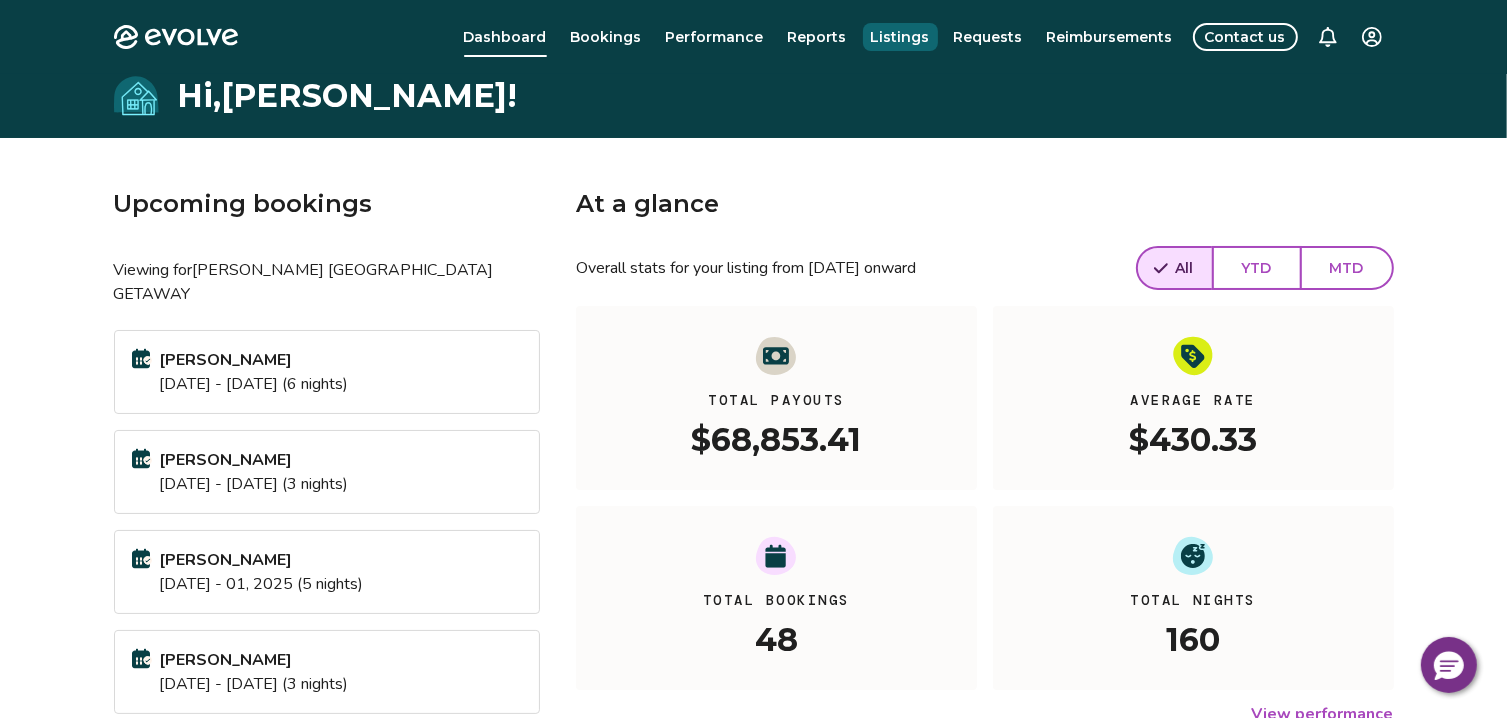click on "Listings" at bounding box center (900, 37) 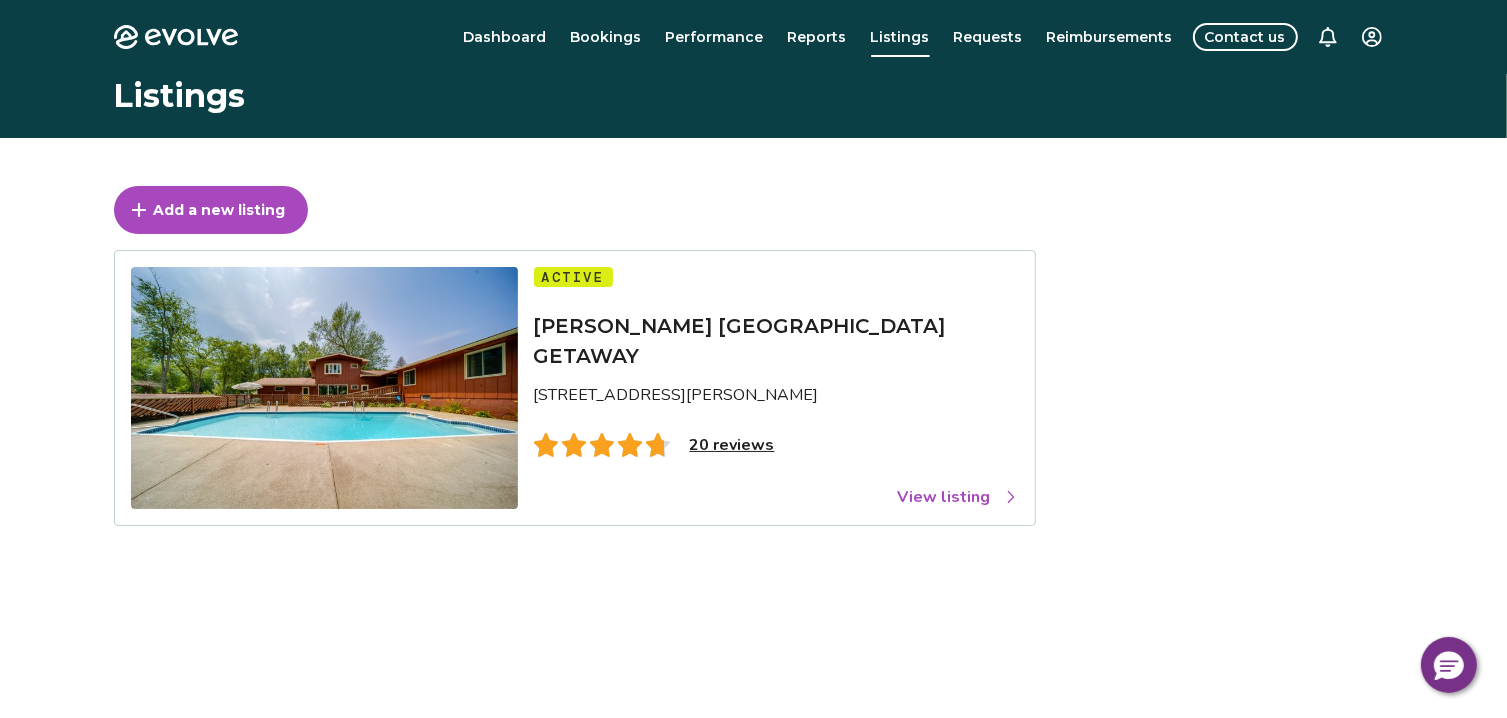 click on "View listing" at bounding box center (958, 497) 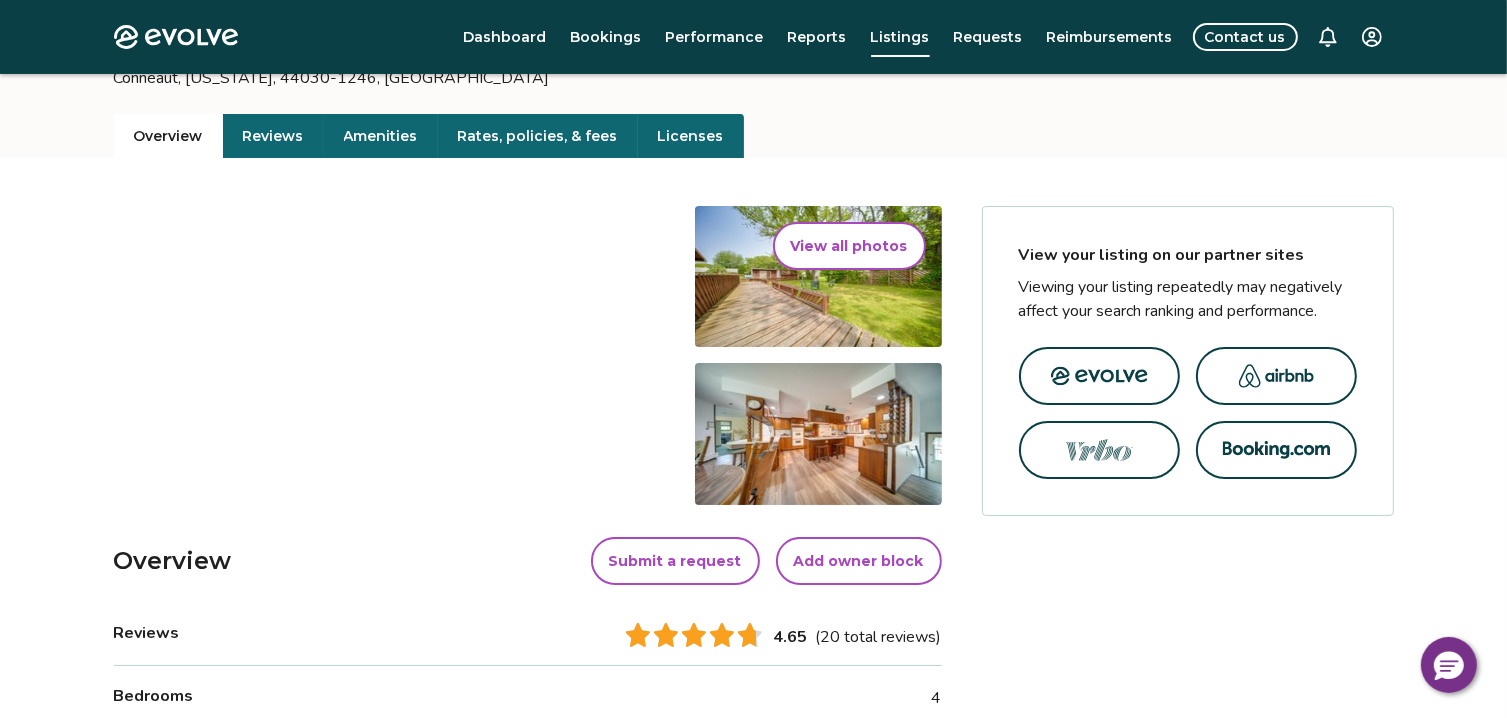 scroll, scrollTop: 100, scrollLeft: 0, axis: vertical 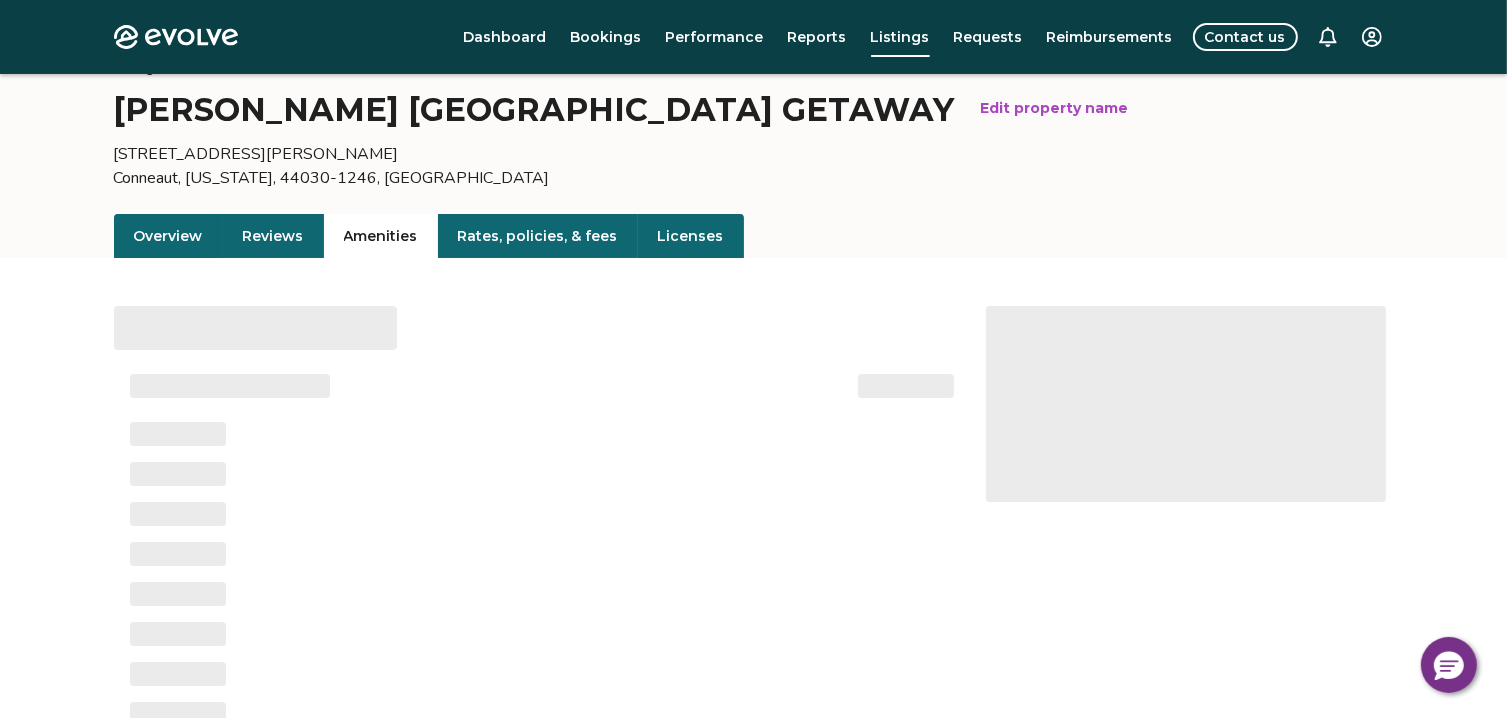 click on "Amenities" at bounding box center (381, 236) 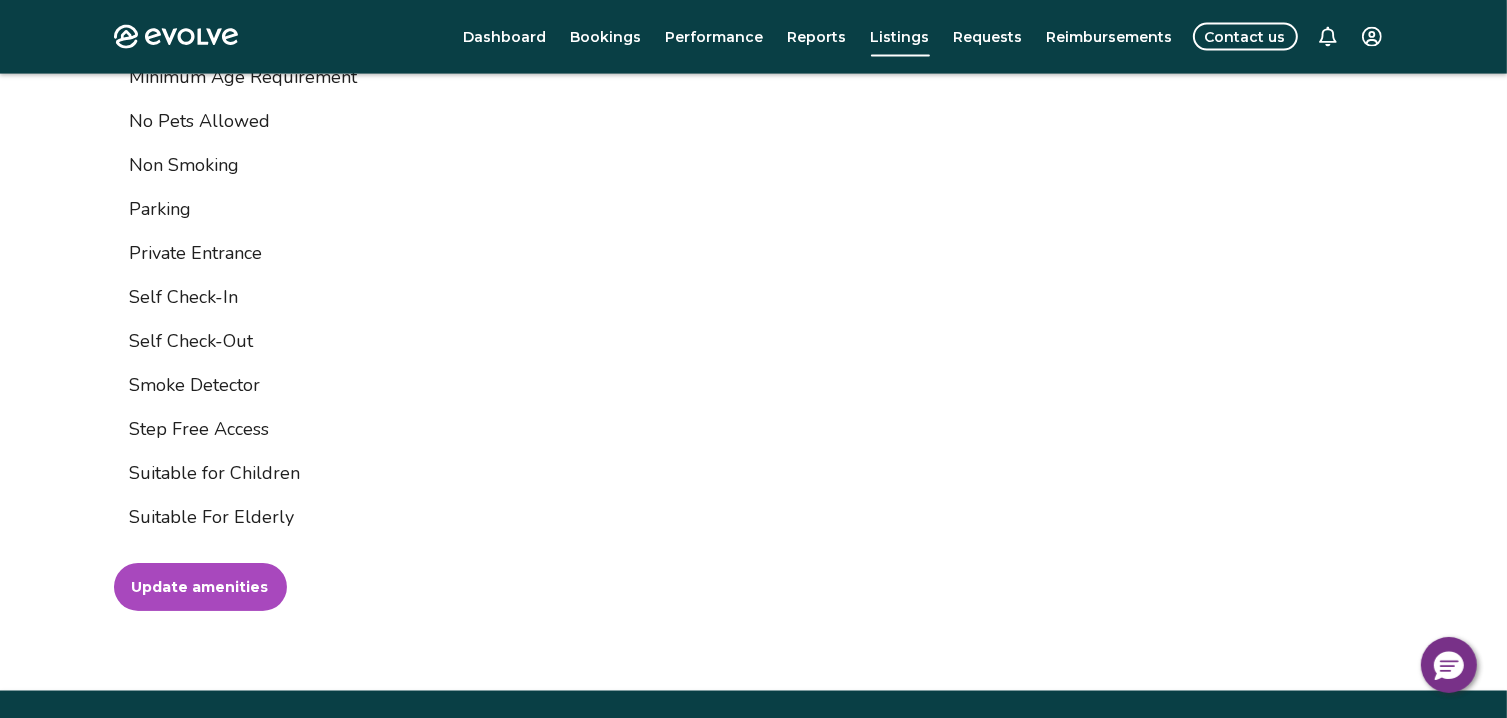 scroll, scrollTop: 3083, scrollLeft: 0, axis: vertical 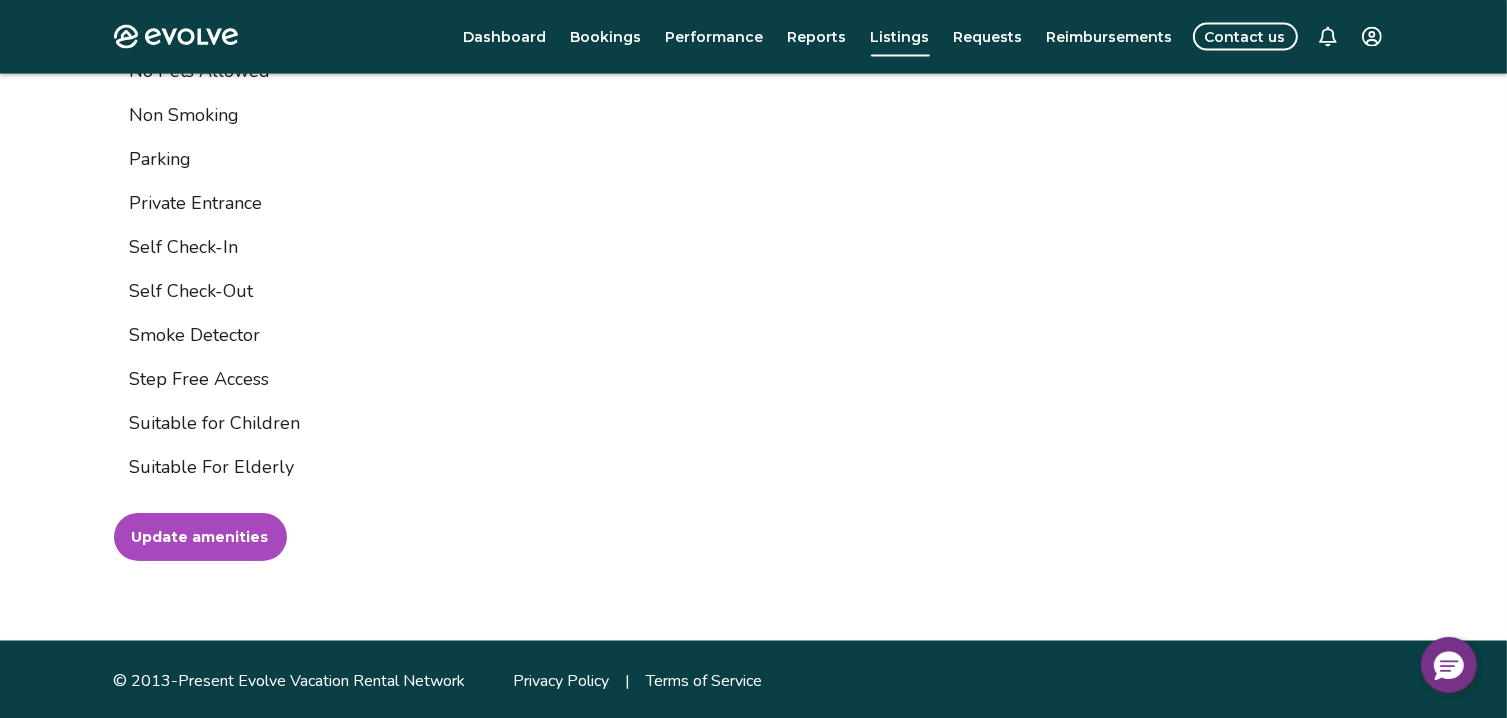 click on "Update amenities" at bounding box center [200, 537] 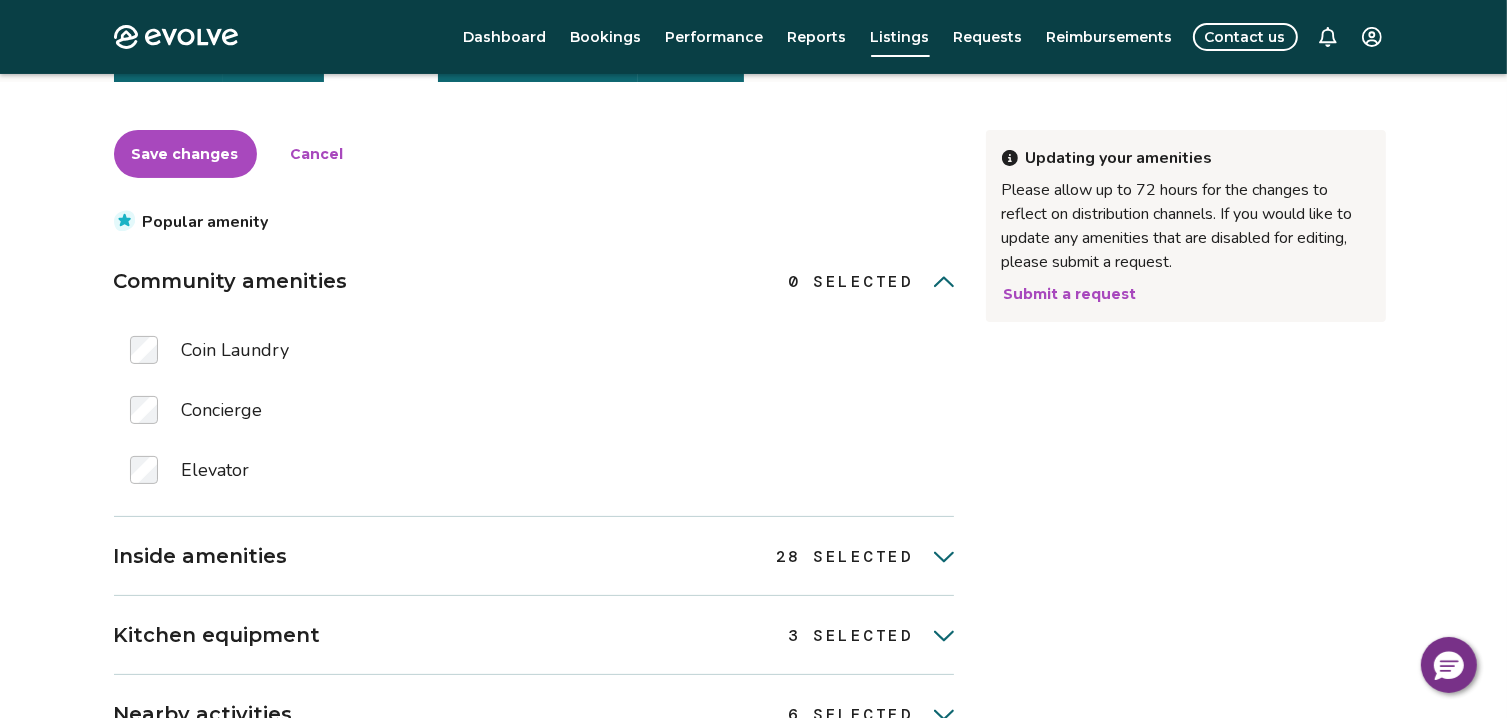 scroll, scrollTop: 376, scrollLeft: 0, axis: vertical 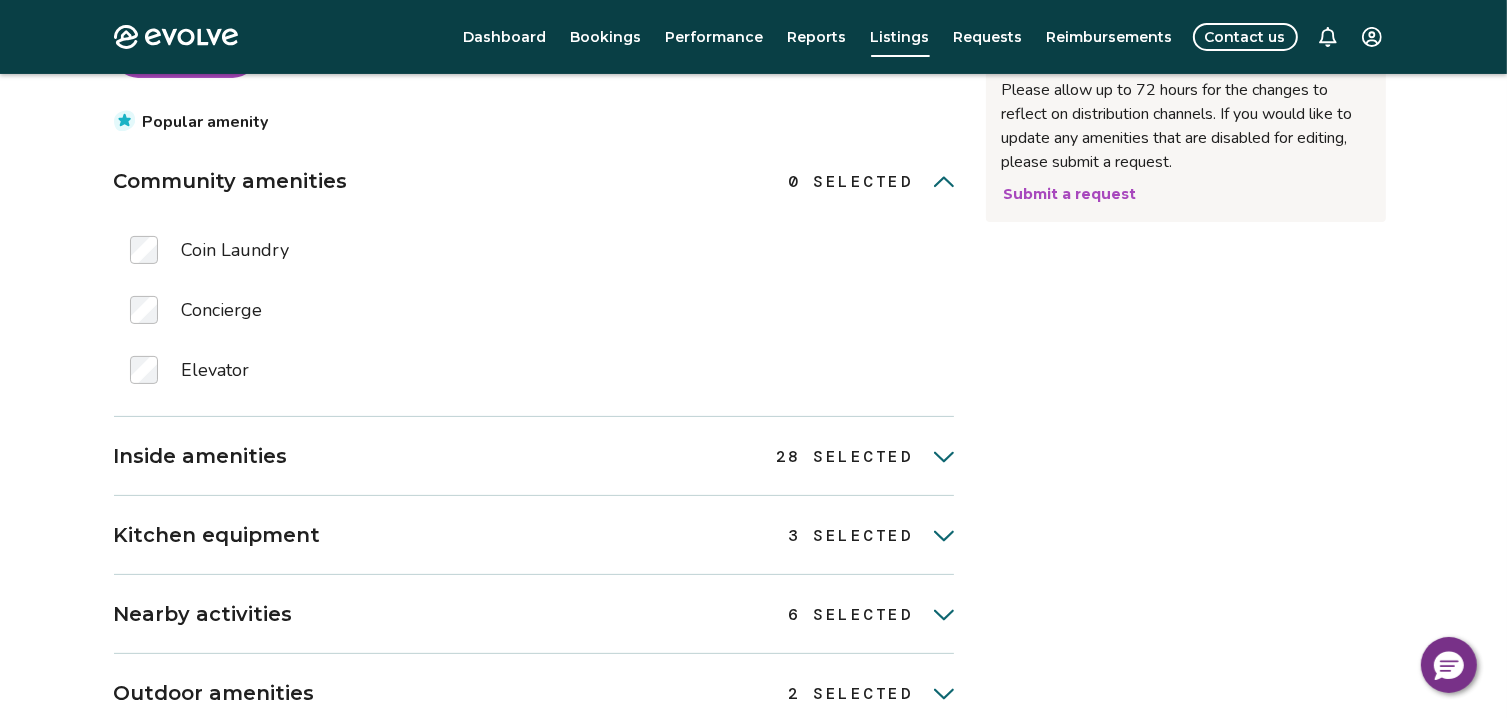click 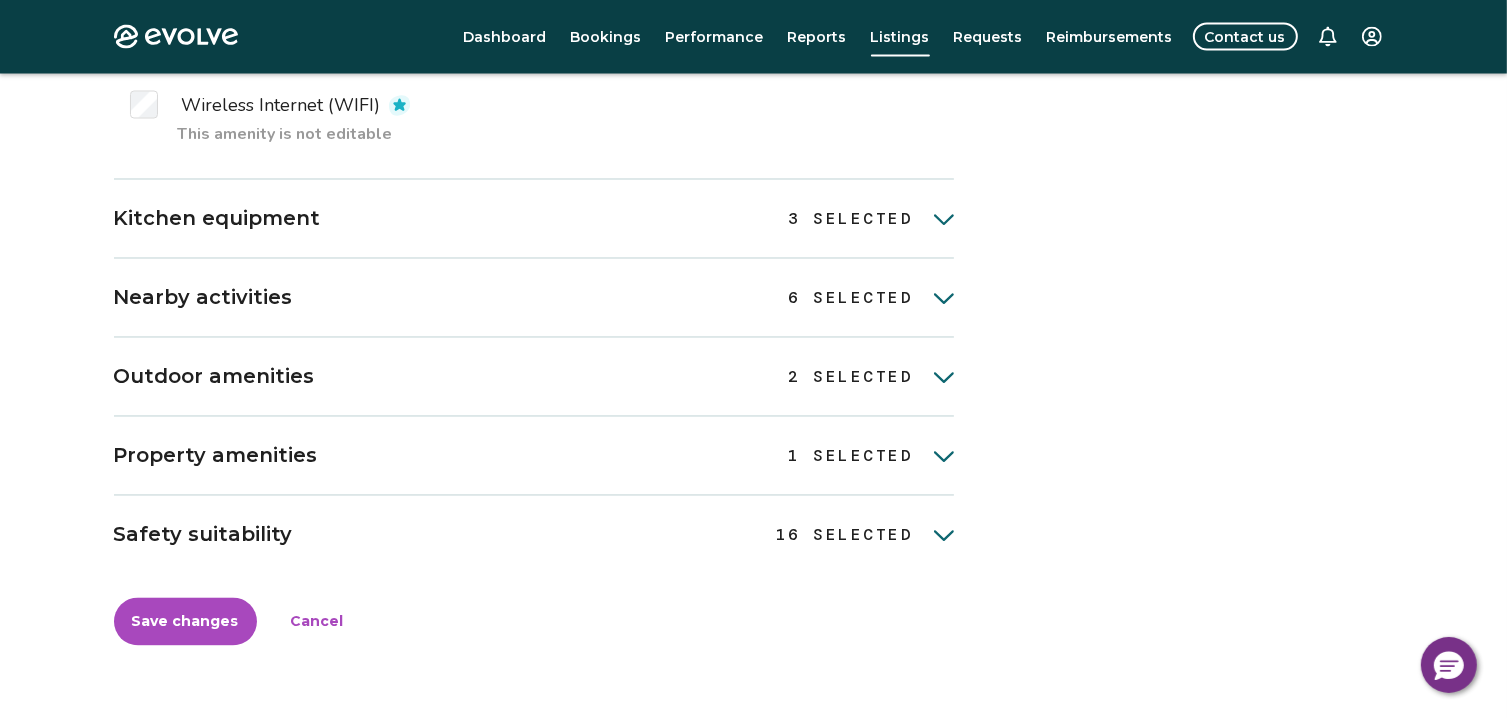 scroll, scrollTop: 3724, scrollLeft: 0, axis: vertical 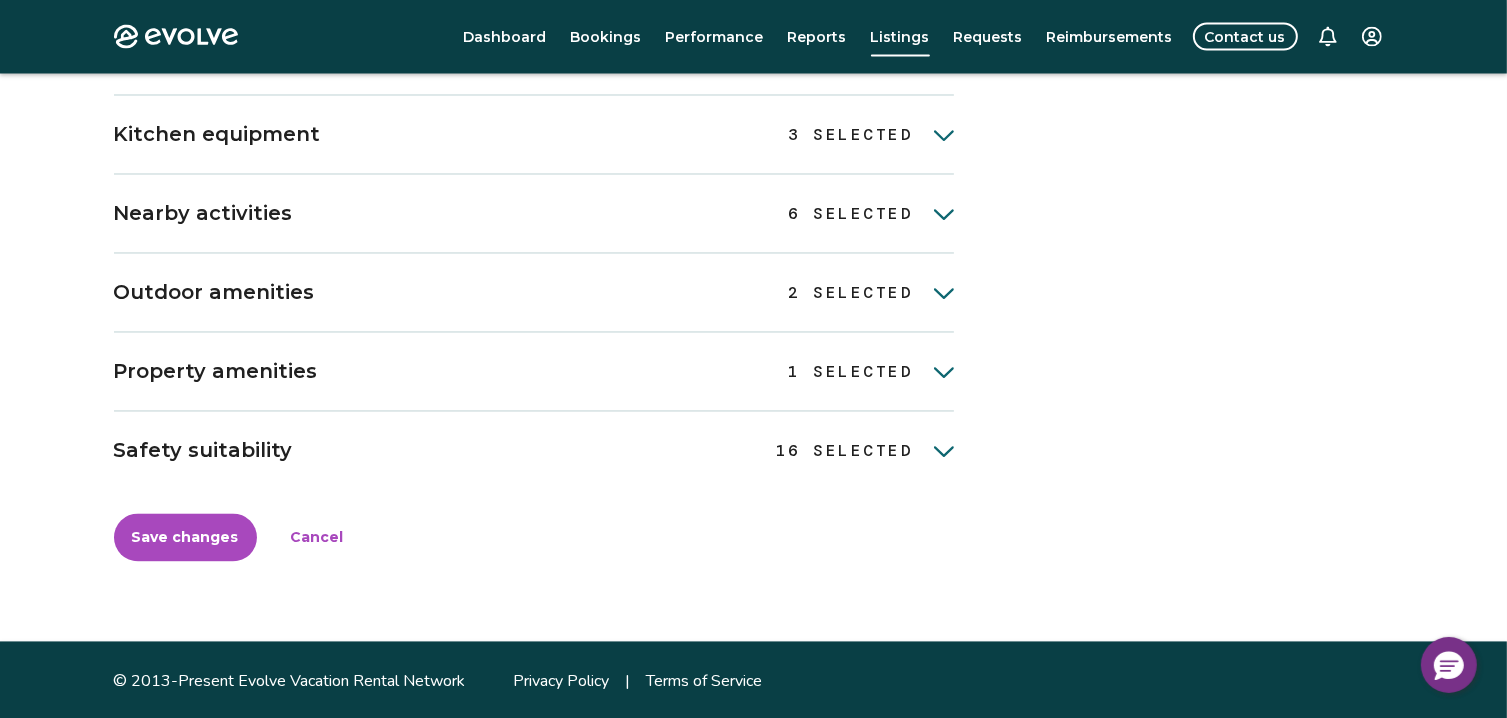 click on "Save changes" at bounding box center [185, 538] 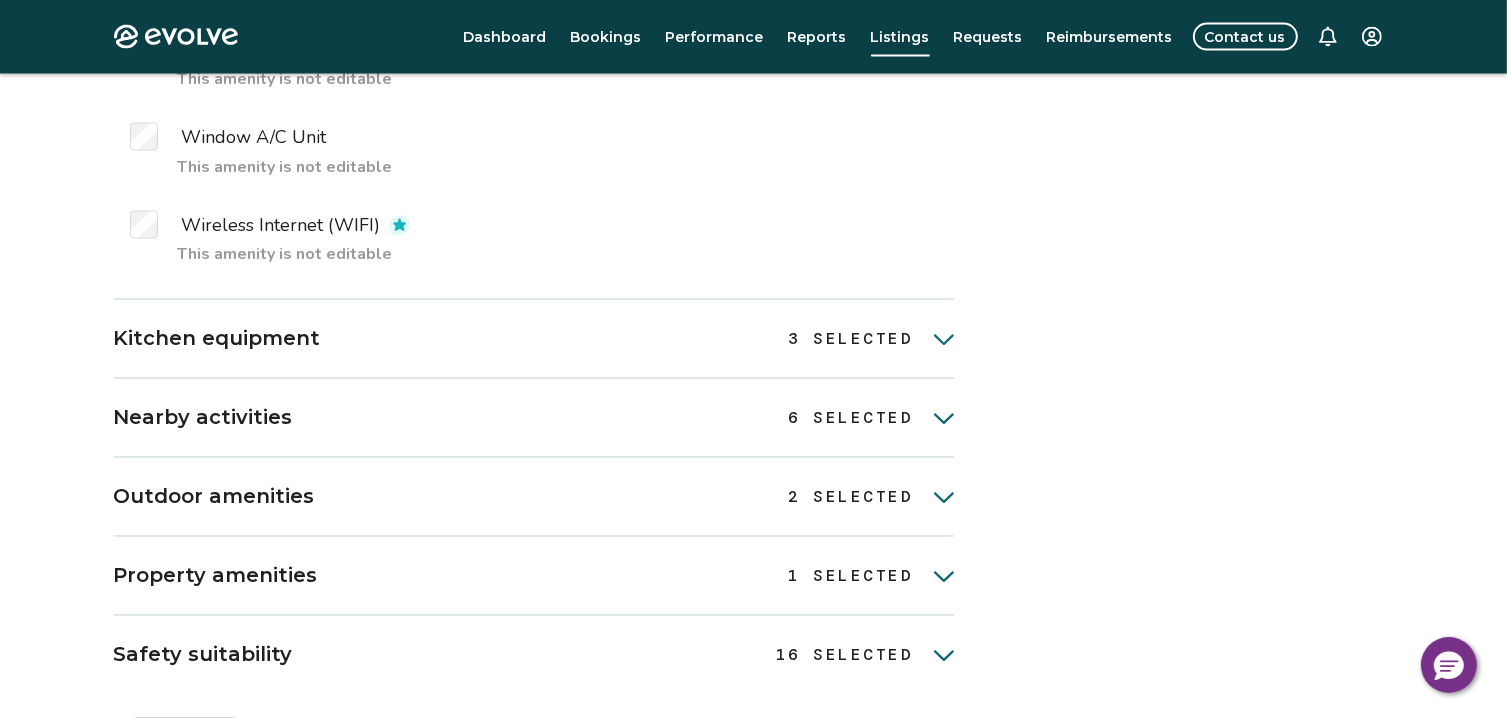 scroll, scrollTop: 3724, scrollLeft: 0, axis: vertical 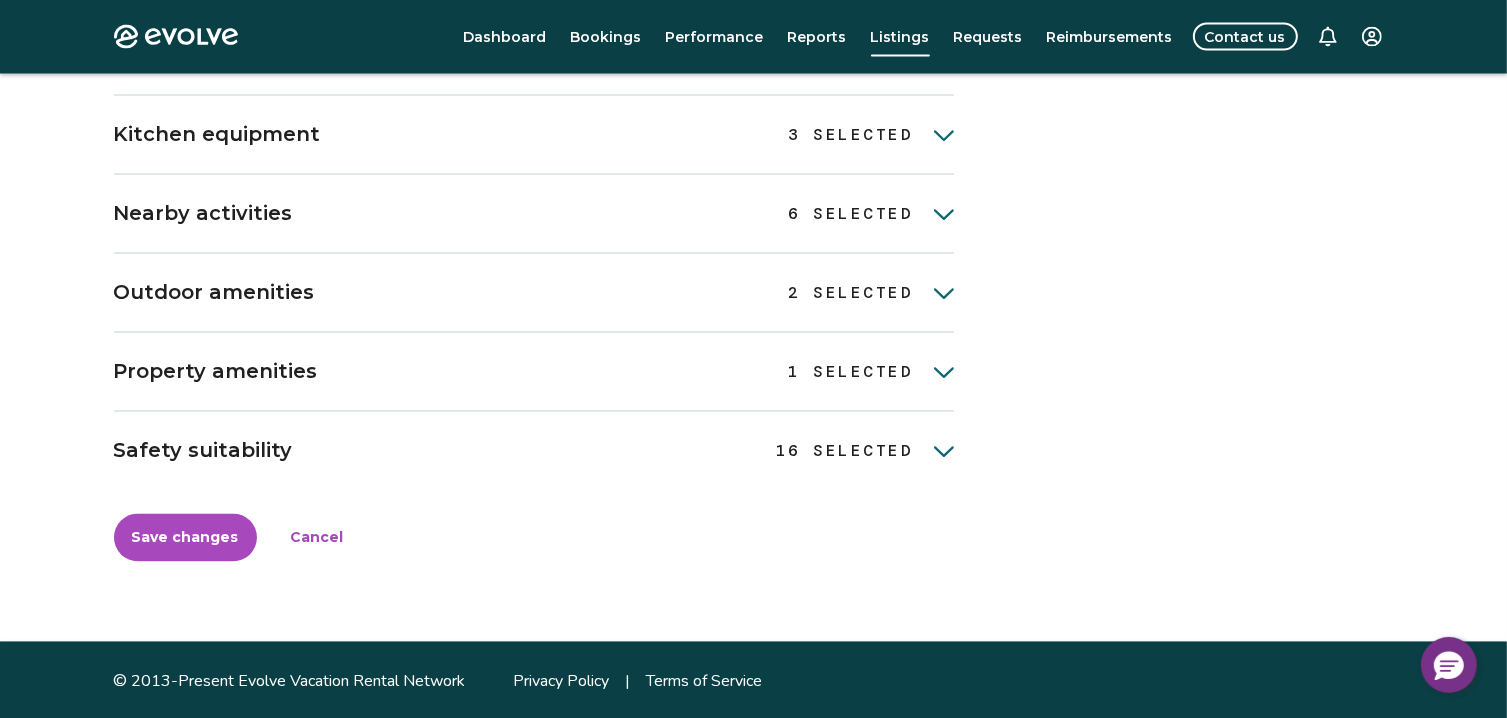 click on "Cancel" at bounding box center [317, 538] 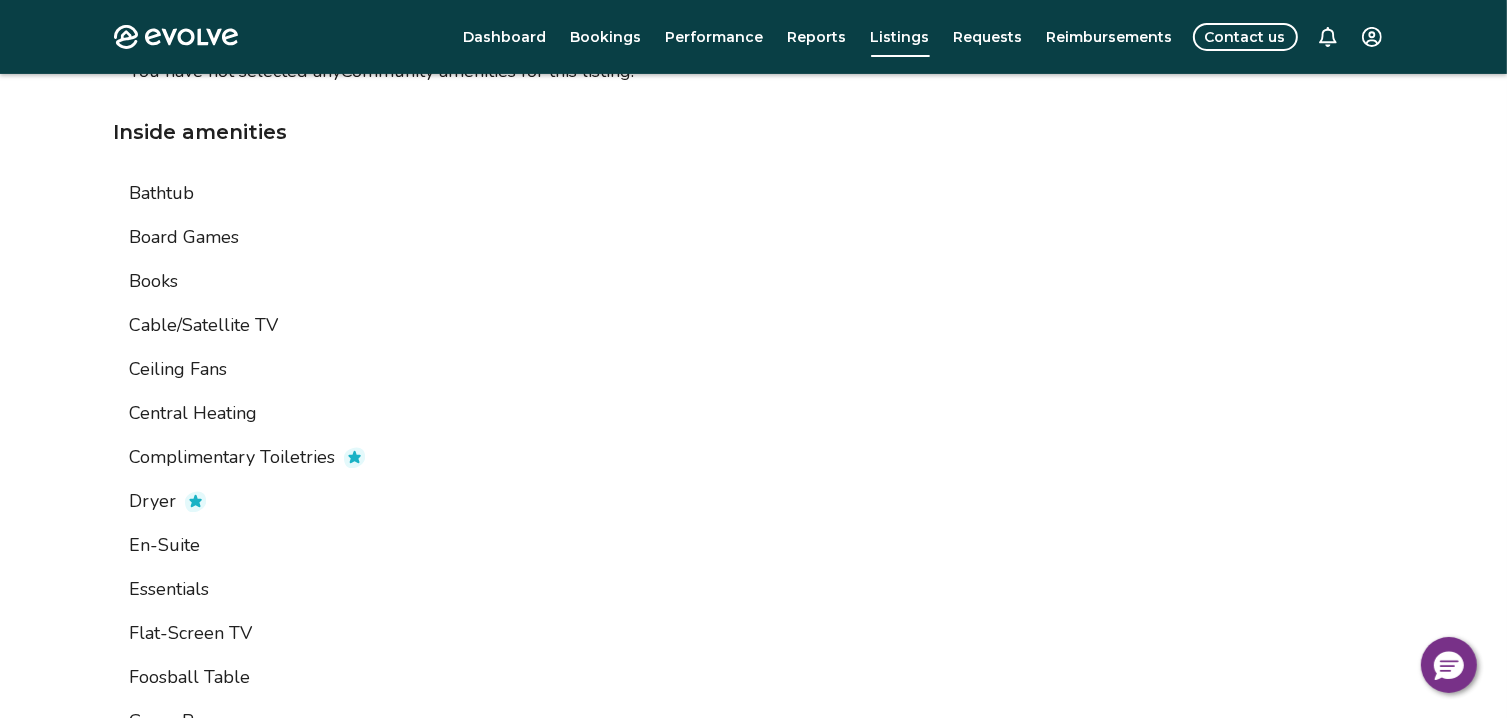 scroll, scrollTop: 0, scrollLeft: 0, axis: both 